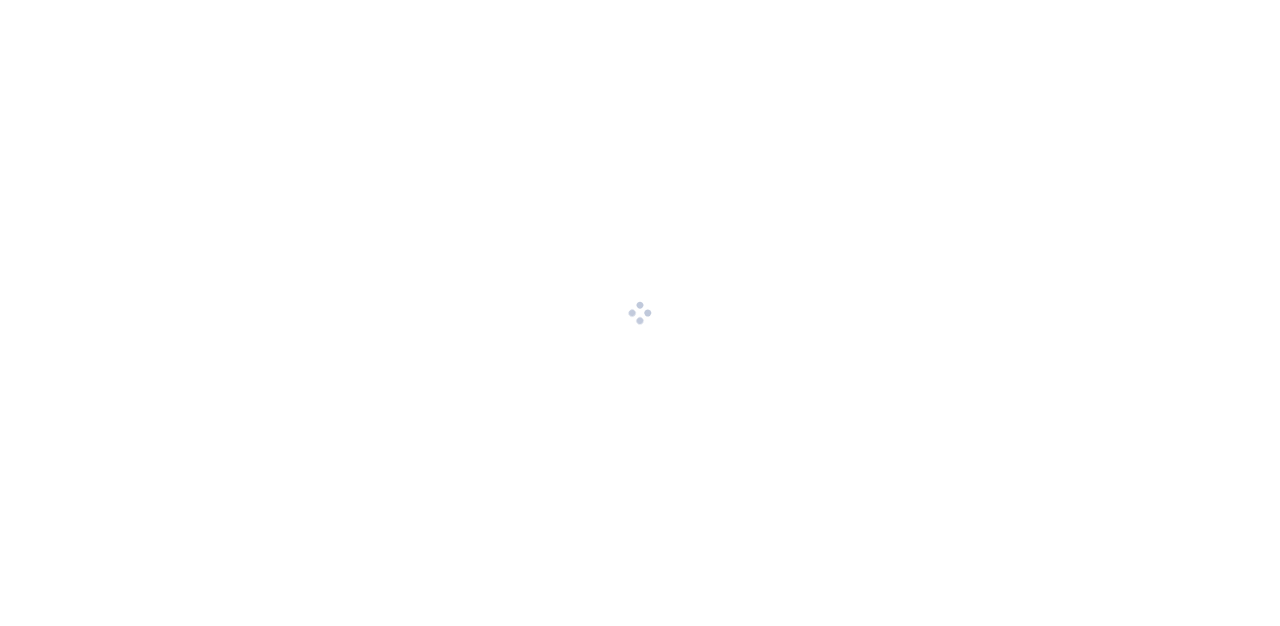 scroll, scrollTop: 0, scrollLeft: 0, axis: both 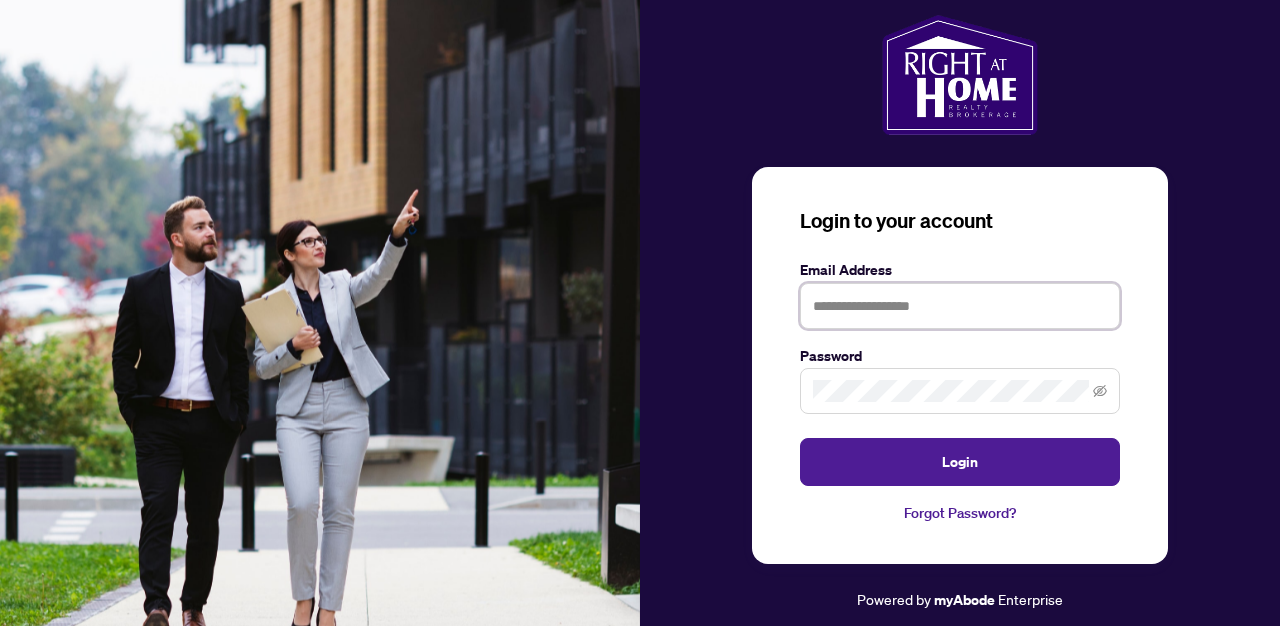 type on "**********" 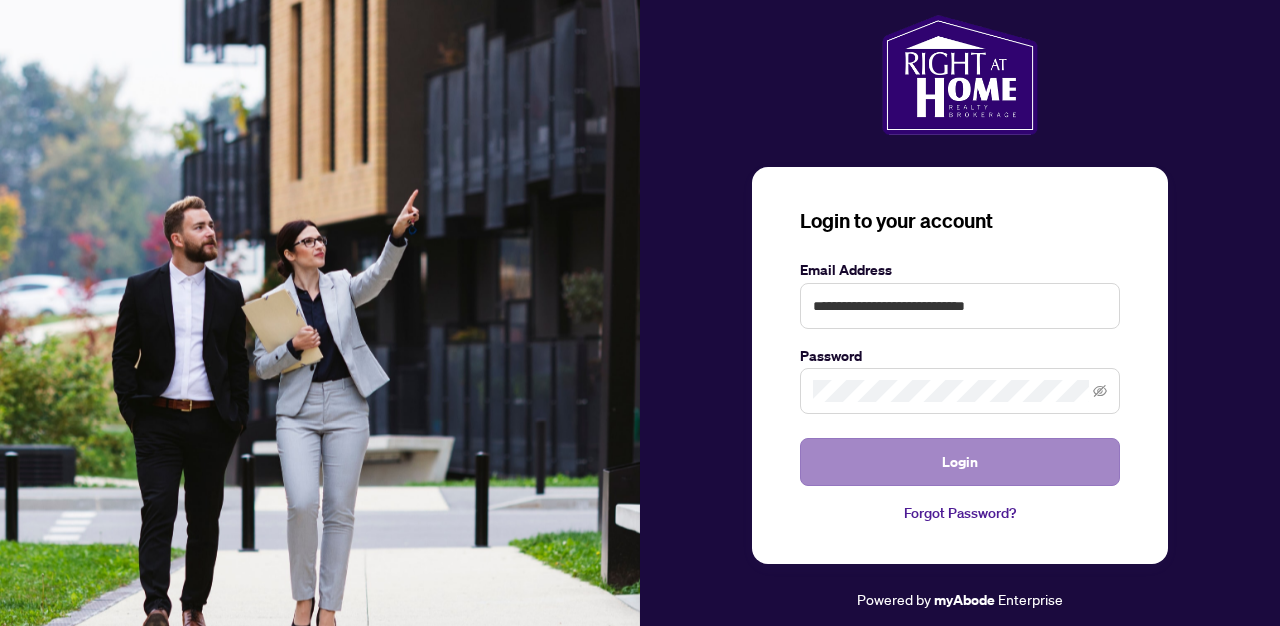 click on "Login" at bounding box center (960, 462) 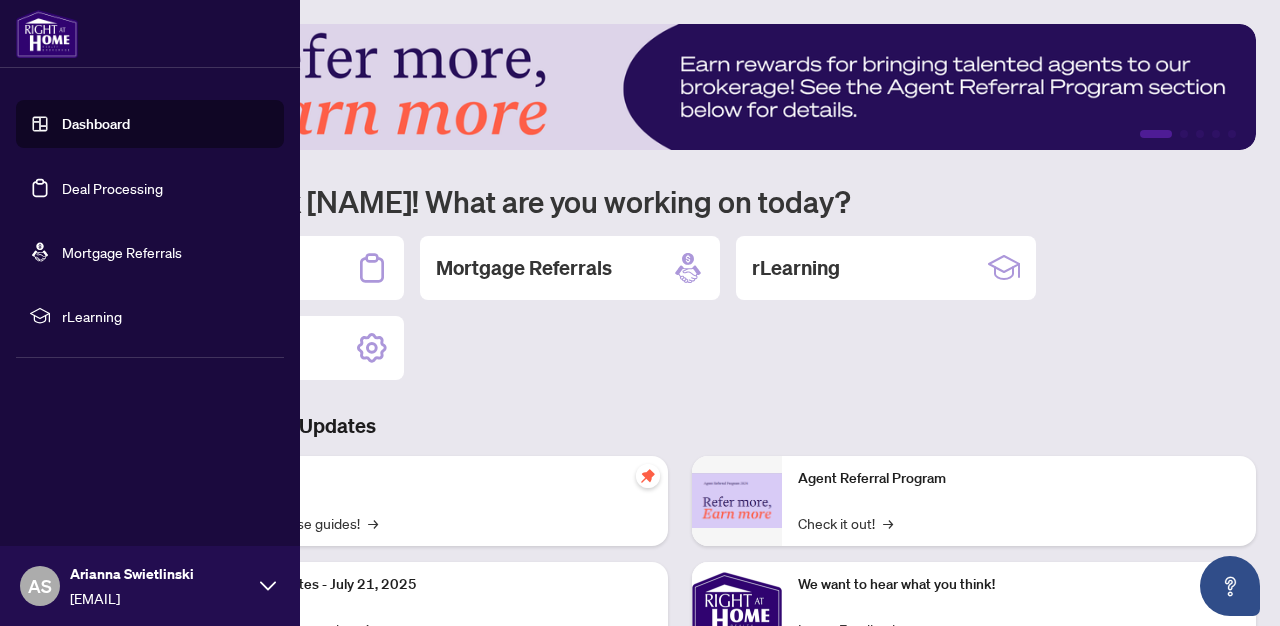 click on "Deal Processing" at bounding box center [112, 188] 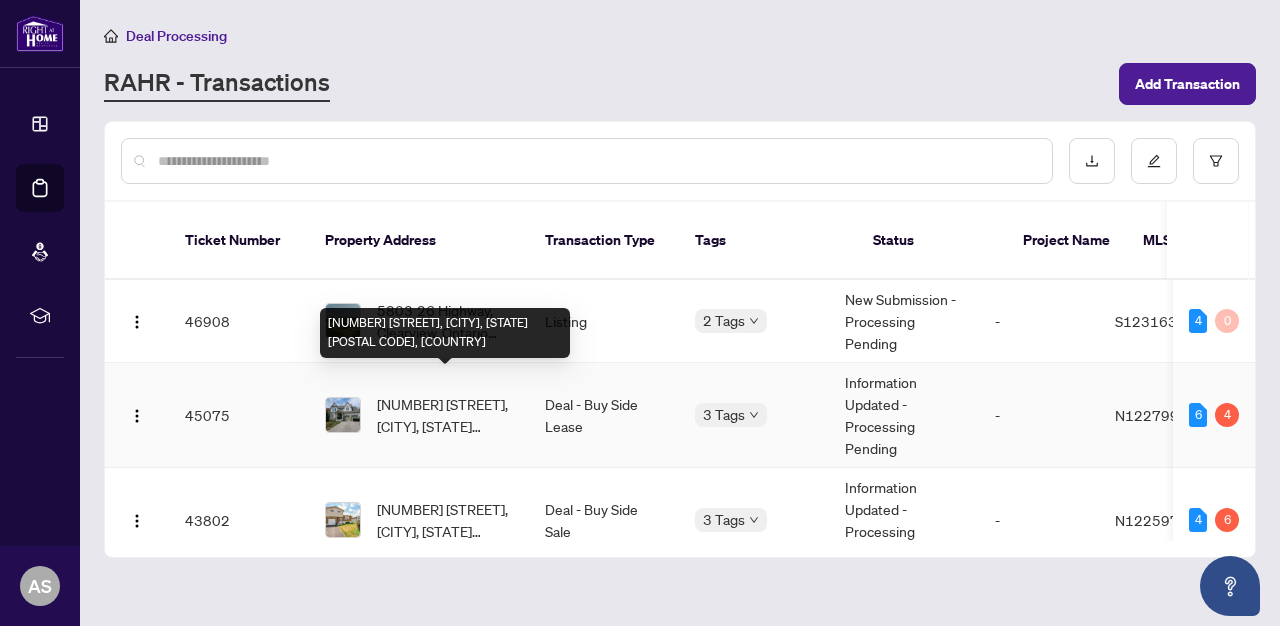 click on "[NUMBER] [STREET], [CITY], [STATE] [POSTAL CODE], [COUNTRY]" at bounding box center (445, 415) 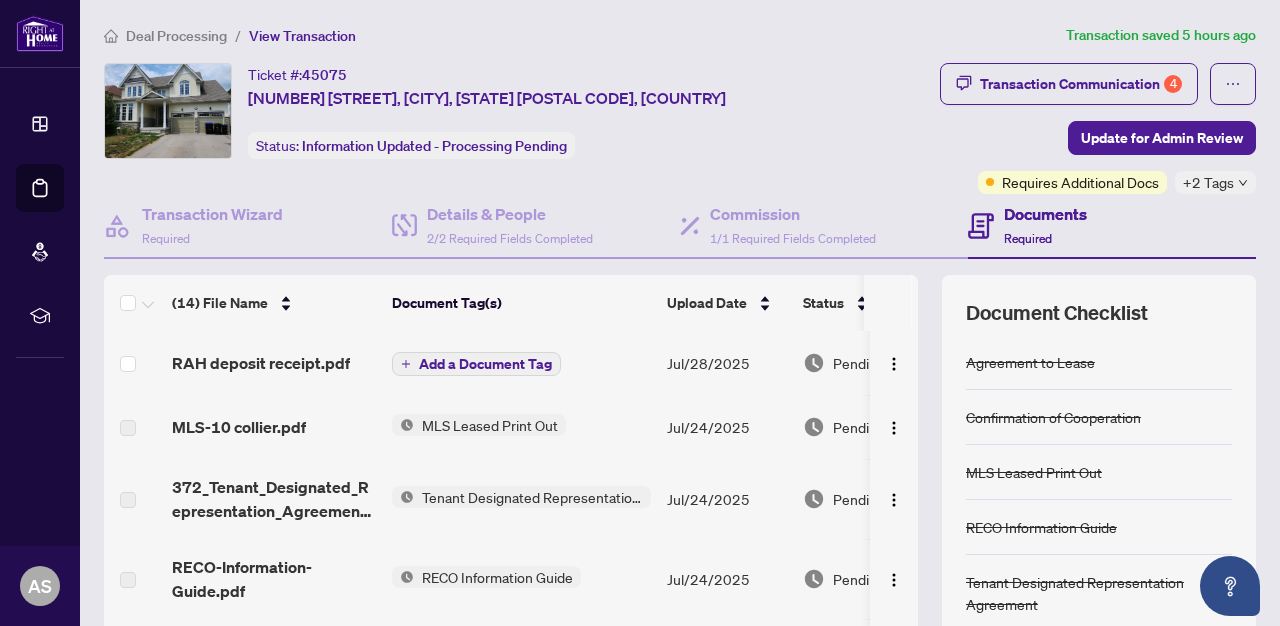 scroll, scrollTop: 62, scrollLeft: 0, axis: vertical 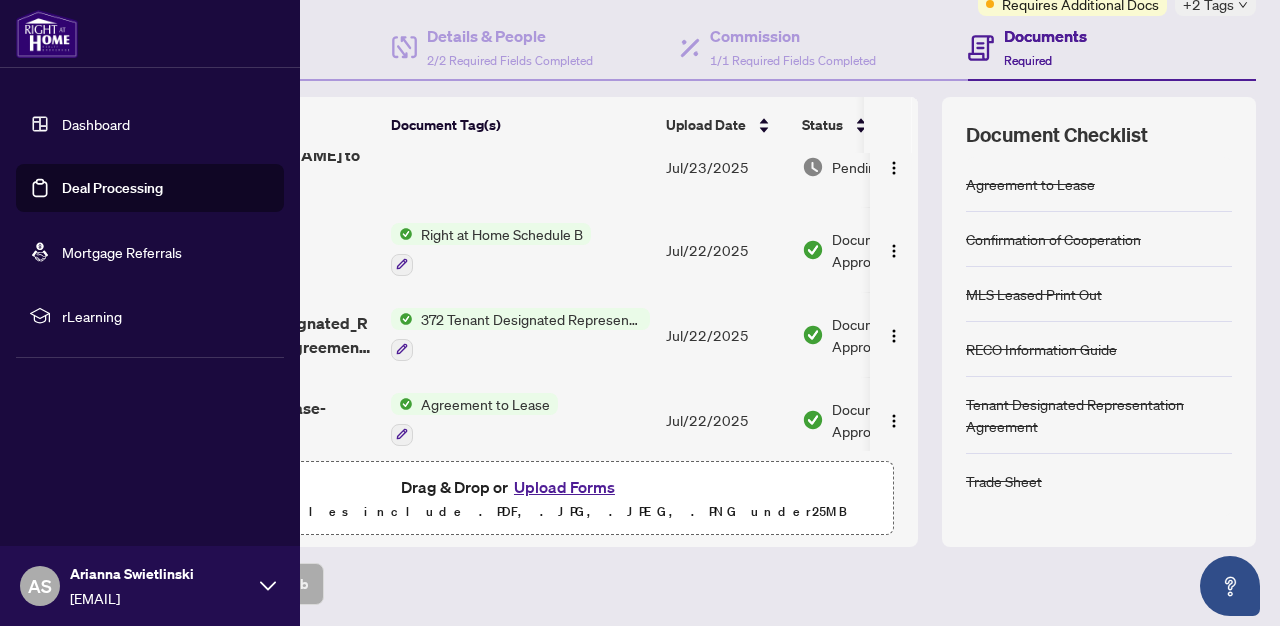 click on "Deal Processing" at bounding box center [112, 188] 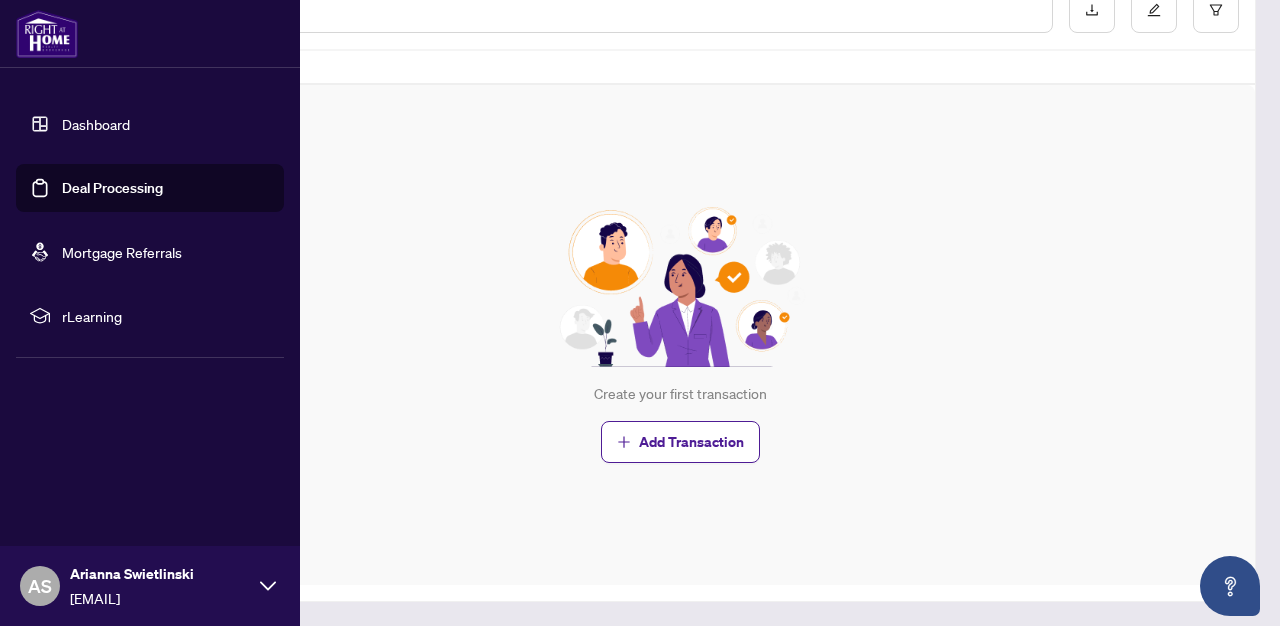 scroll, scrollTop: 0, scrollLeft: 0, axis: both 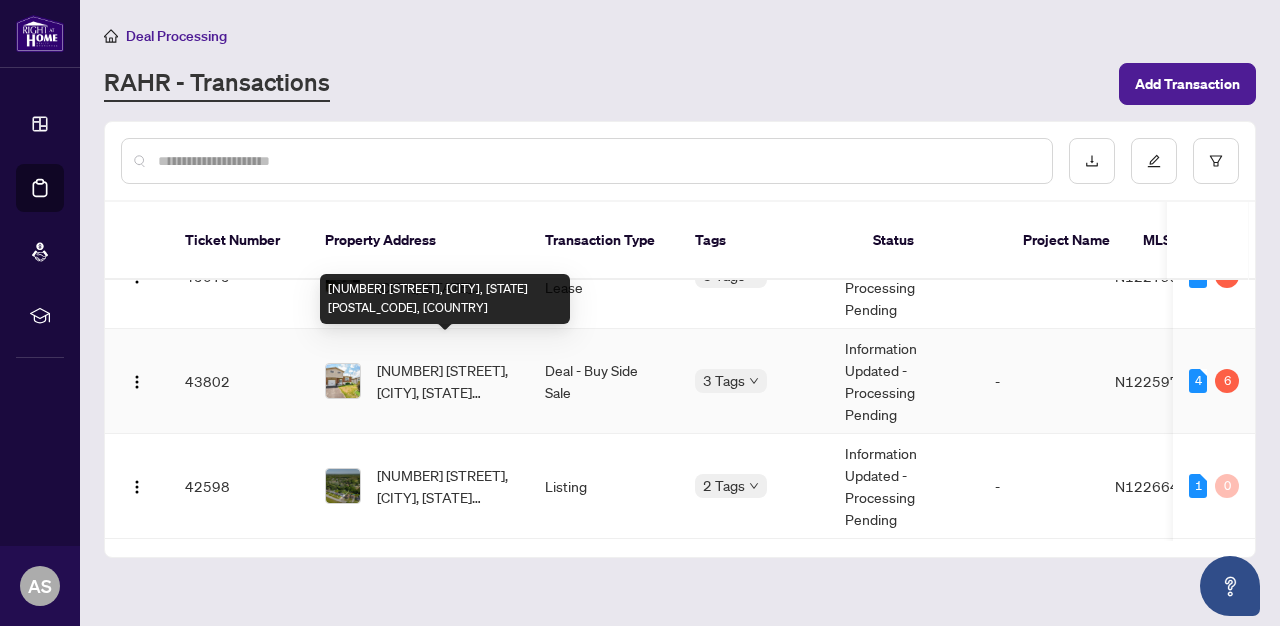 click on "[NUMBER] [STREET], [CITY], [STATE] [POSTAL_CODE], [COUNTRY]" at bounding box center (445, 381) 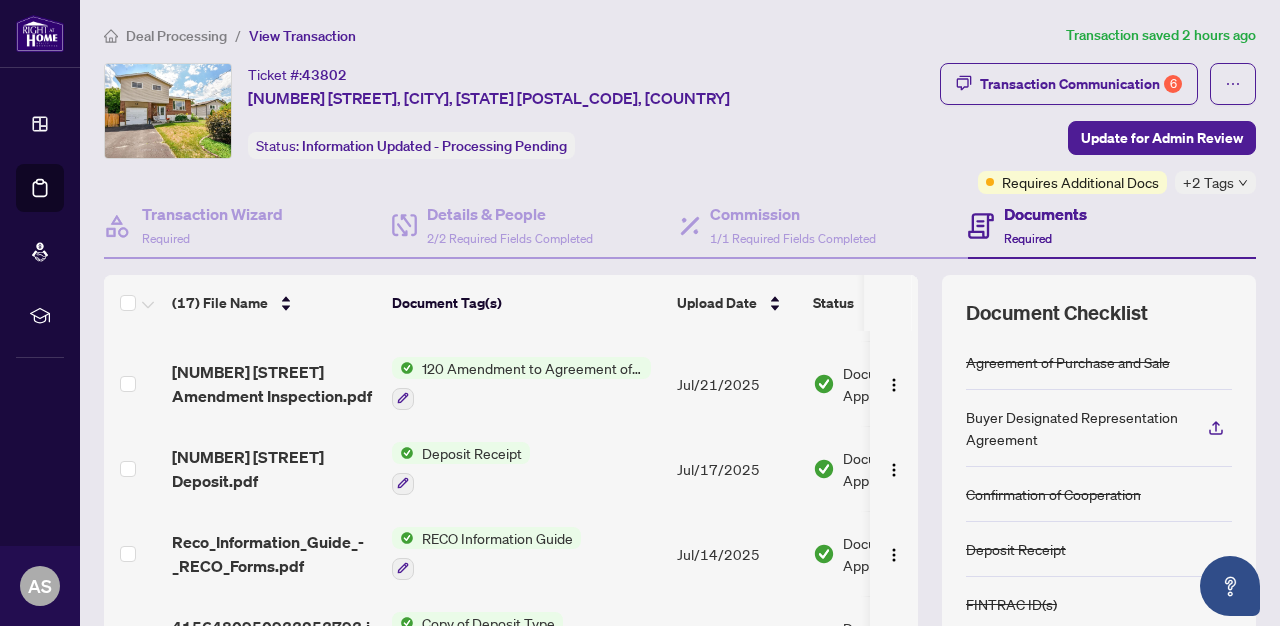 scroll, scrollTop: 912, scrollLeft: 0, axis: vertical 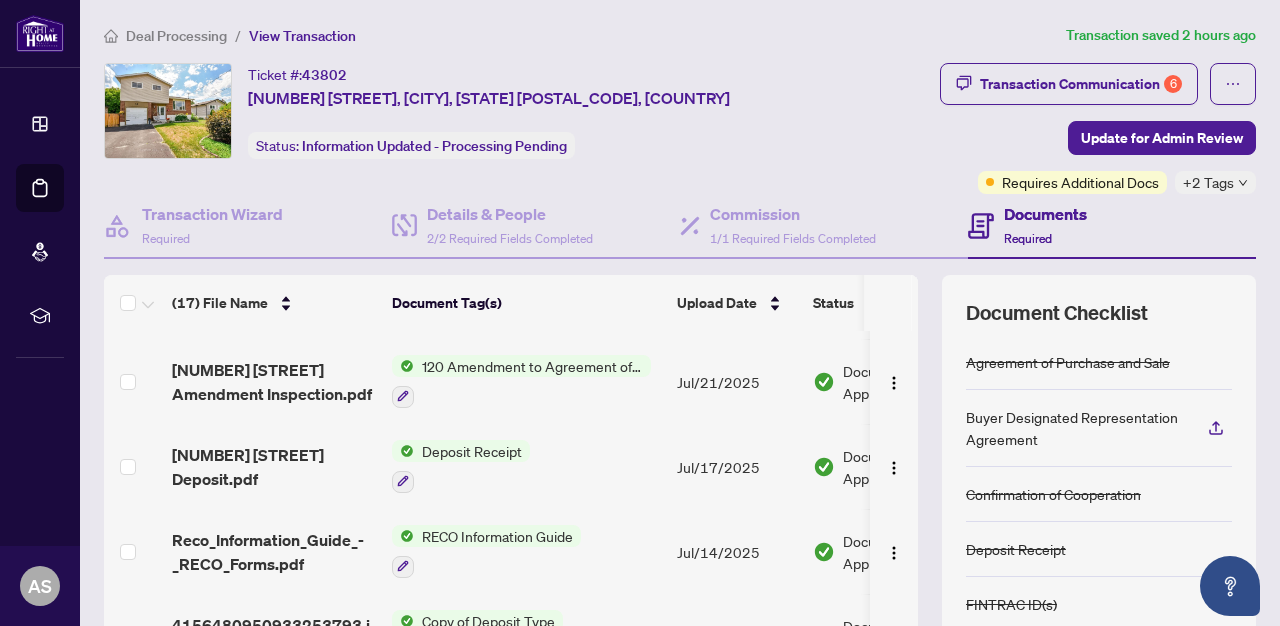 click on "120 Amendment to Agreement of Purchase and Sale" at bounding box center [532, 366] 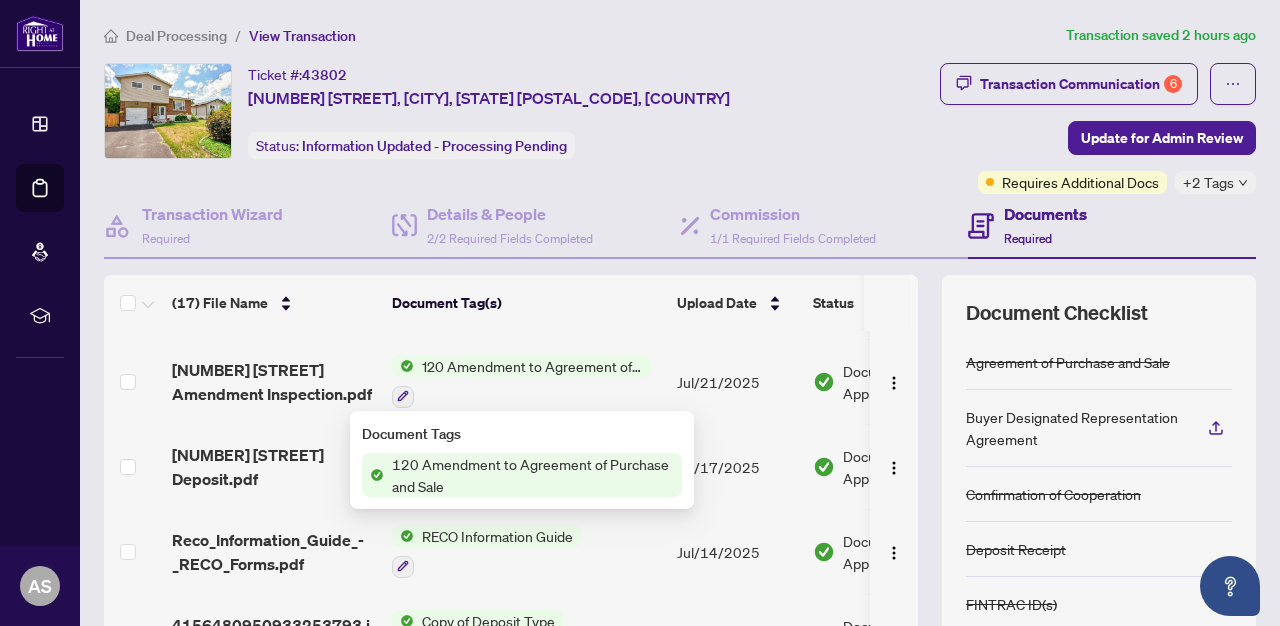 click on "120 Amendment to Agreement of Purchase and Sale" at bounding box center (533, 475) 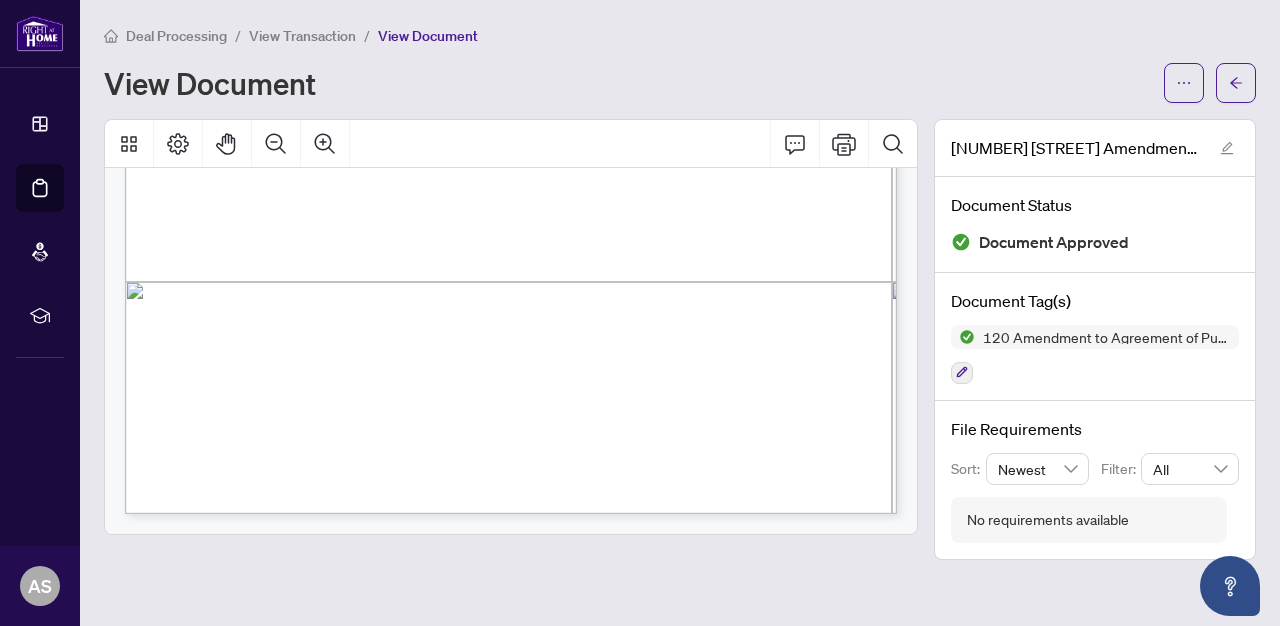 scroll, scrollTop: 1698, scrollLeft: 0, axis: vertical 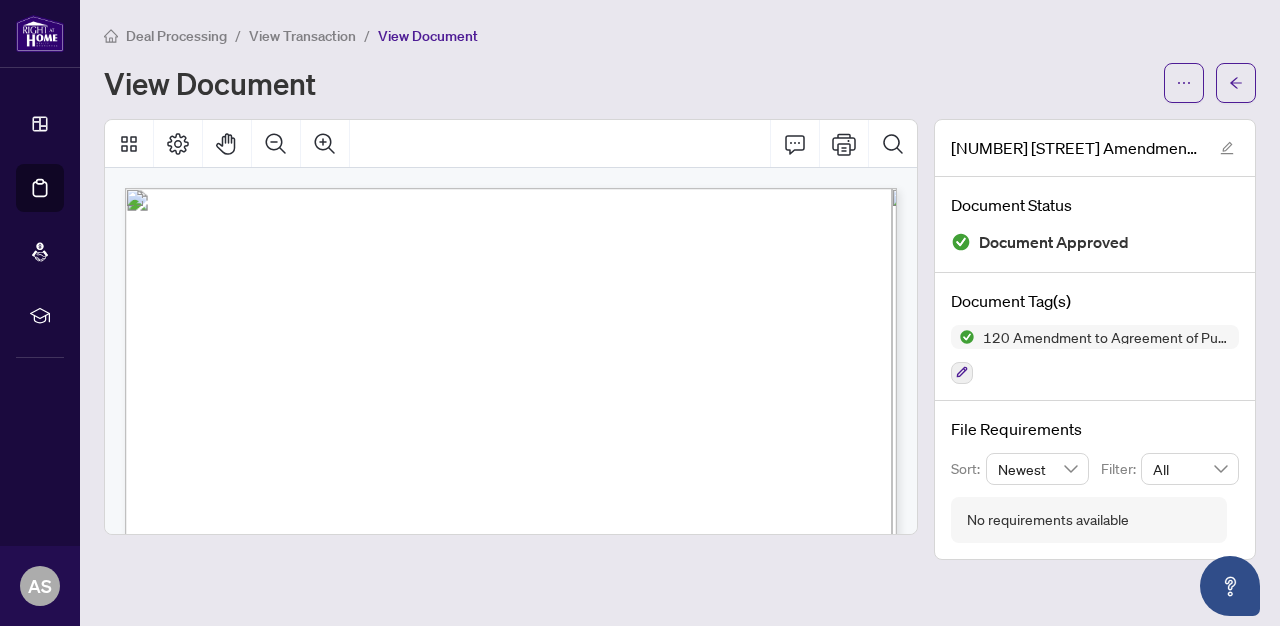 click on "View Transaction" at bounding box center (302, 36) 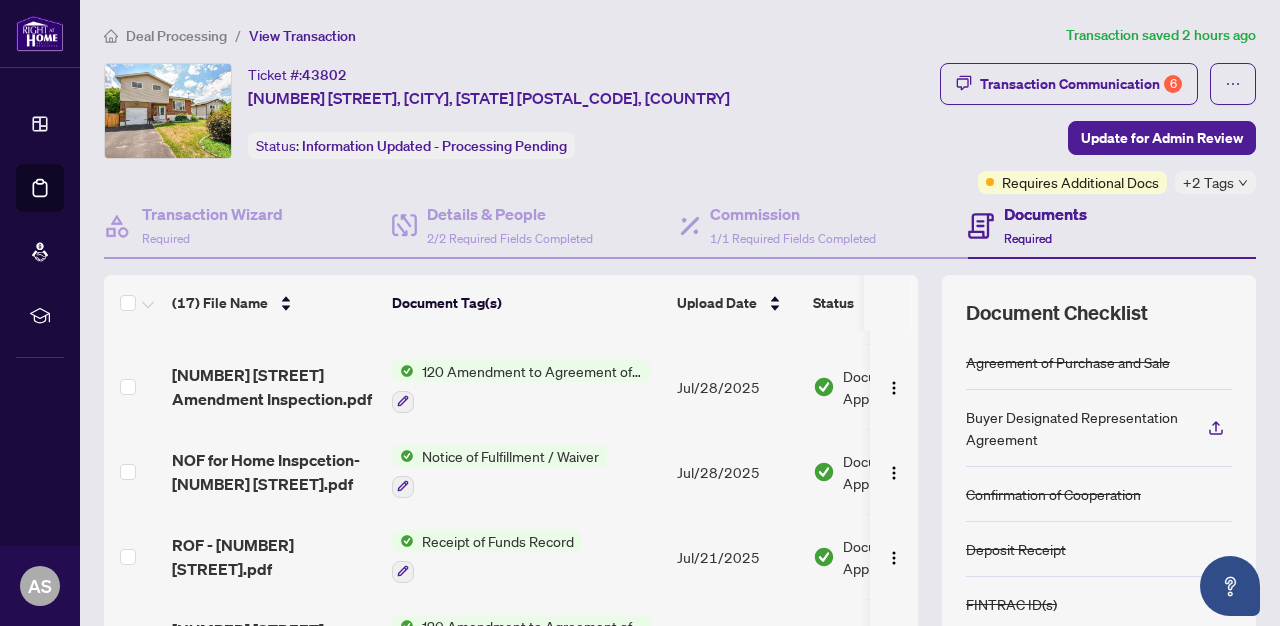click on "120 Amendment to Agreement of Purchase and Sale" at bounding box center [532, 371] 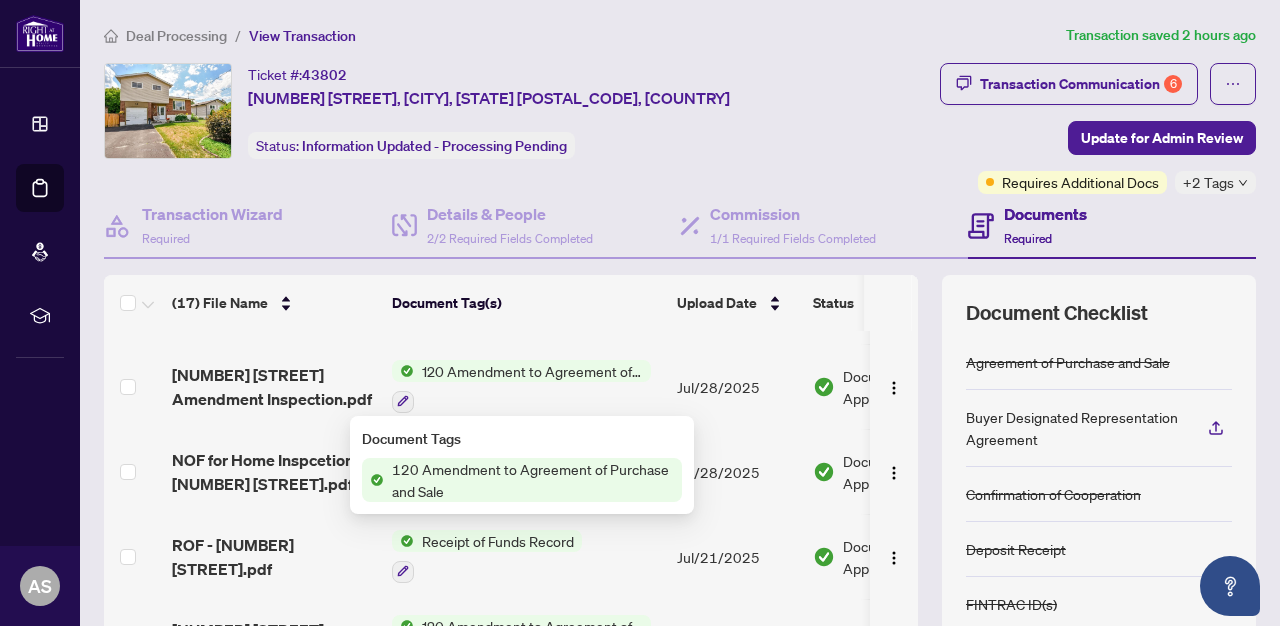 click on "120 Amendment to Agreement of Purchase and Sale" at bounding box center [533, 480] 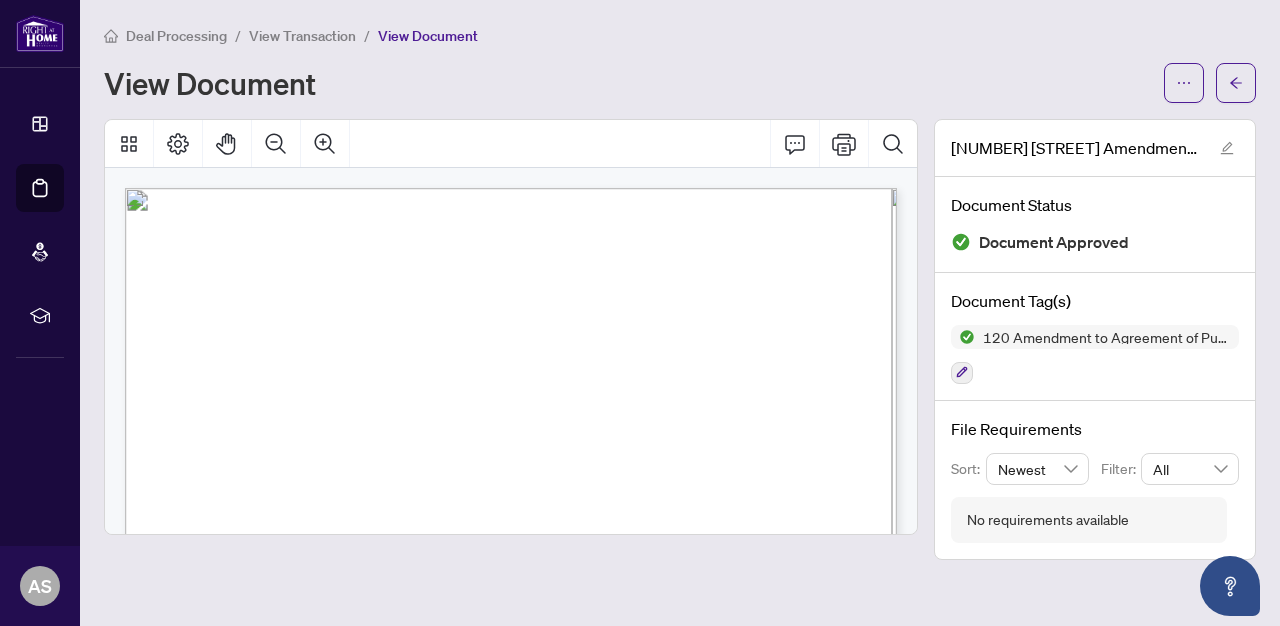 scroll, scrollTop: 0, scrollLeft: 0, axis: both 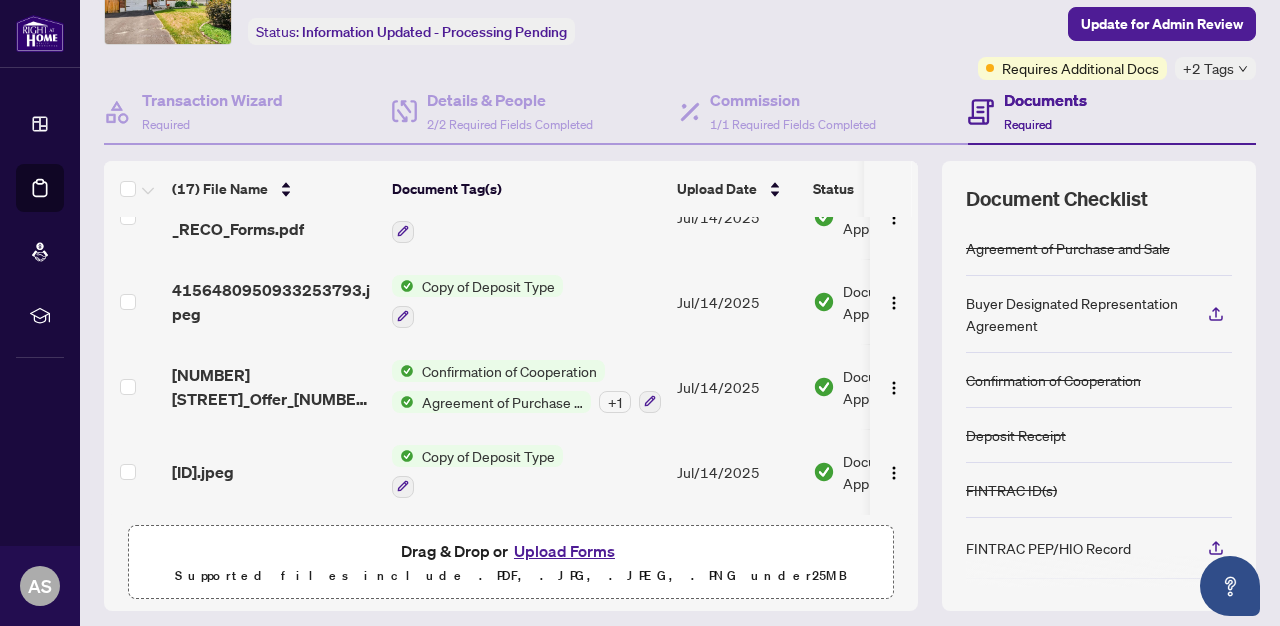 click on "Agreement of Purchase and Sale" at bounding box center [502, 402] 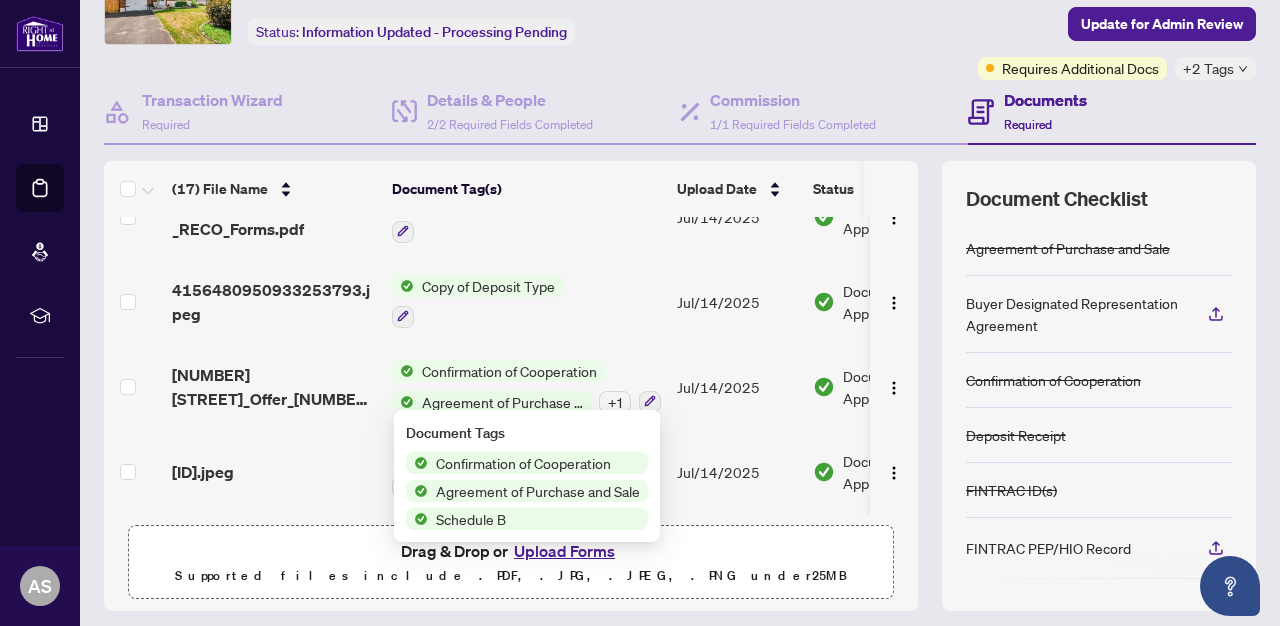click on "Agreement of Purchase and Sale" at bounding box center [538, 491] 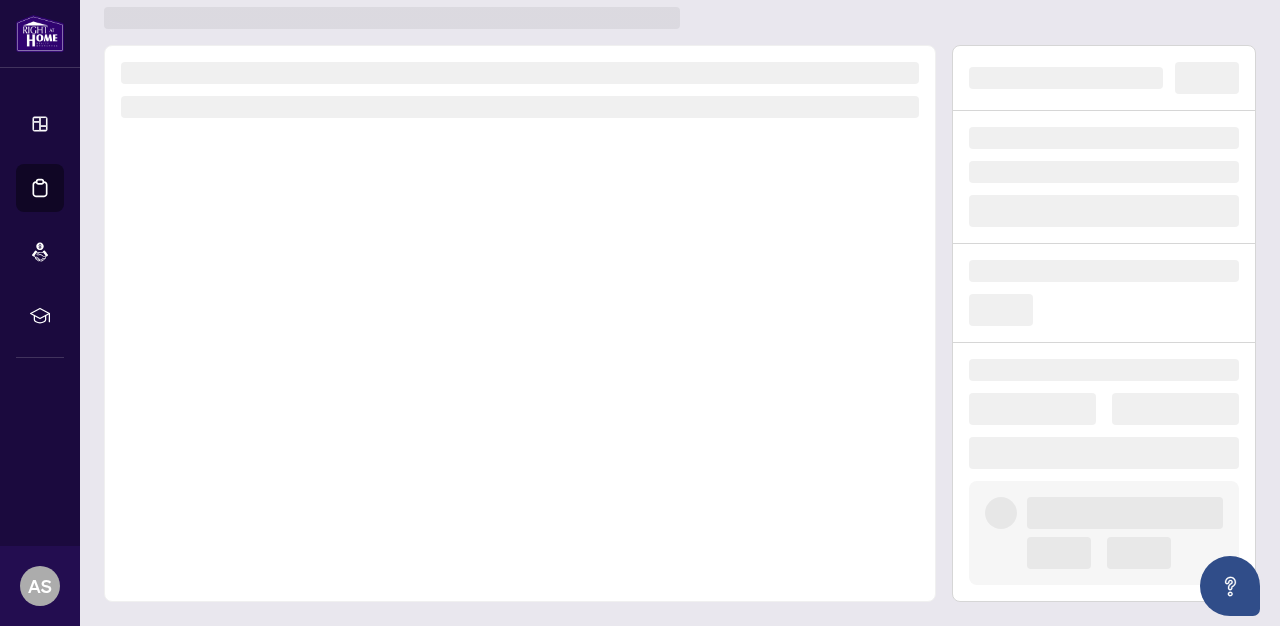 scroll, scrollTop: 0, scrollLeft: 0, axis: both 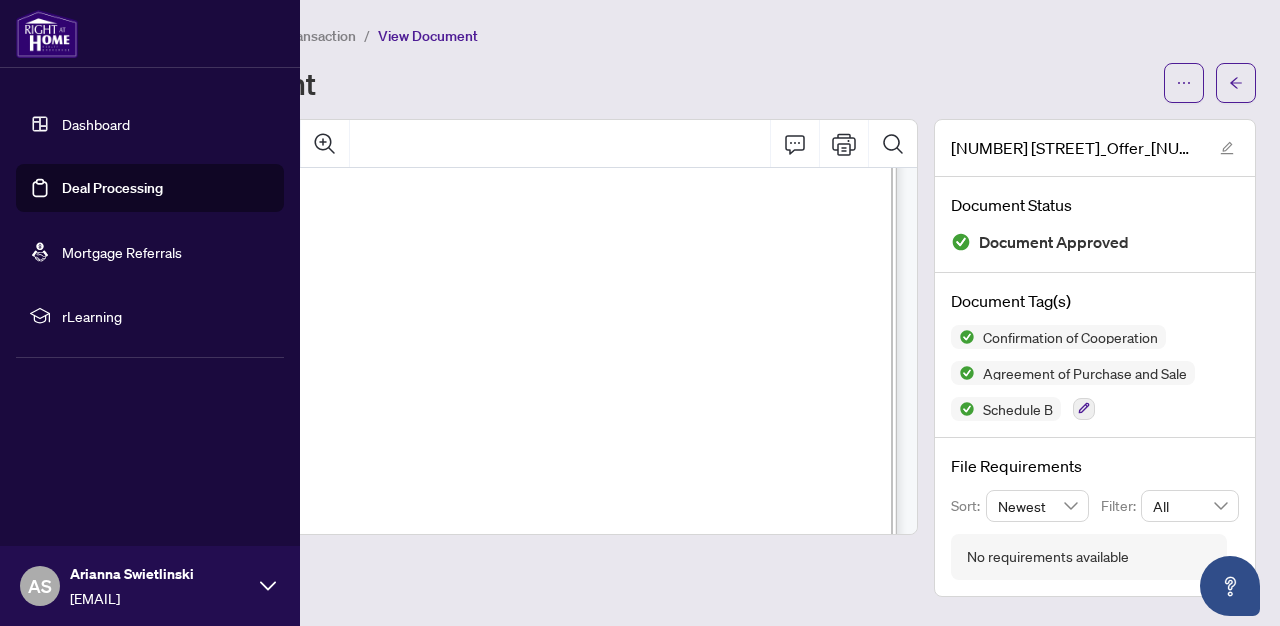 click on "Deal Processing" at bounding box center [112, 188] 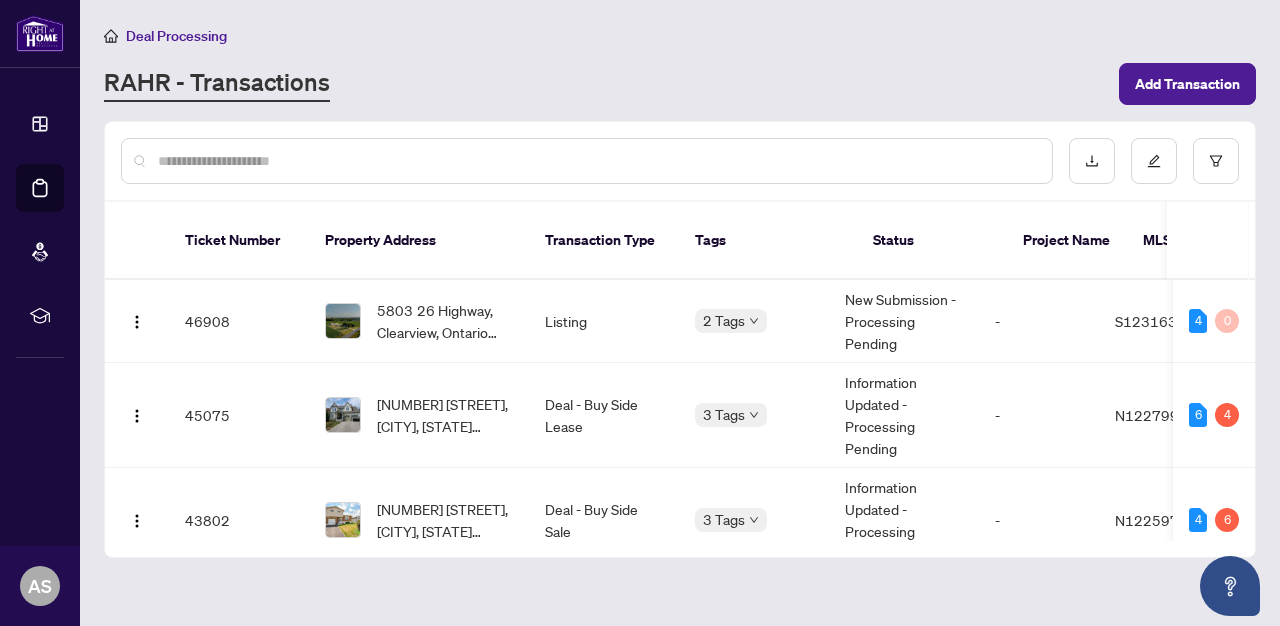click at bounding box center [597, 161] 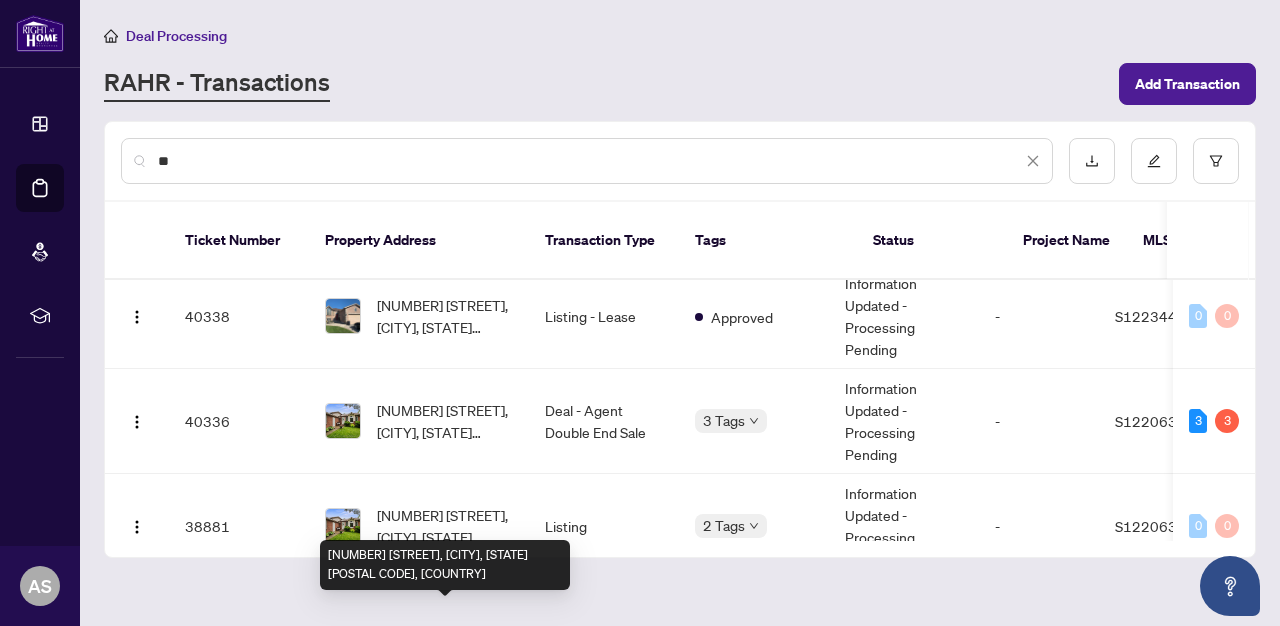 scroll, scrollTop: 105, scrollLeft: 0, axis: vertical 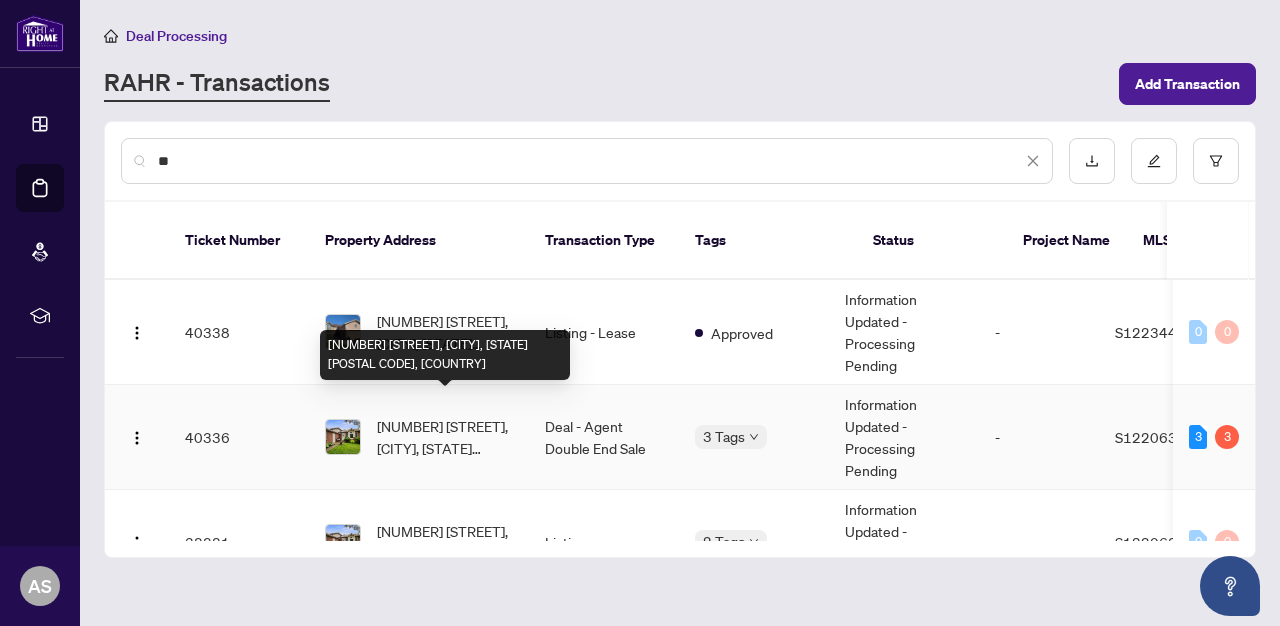 type on "**" 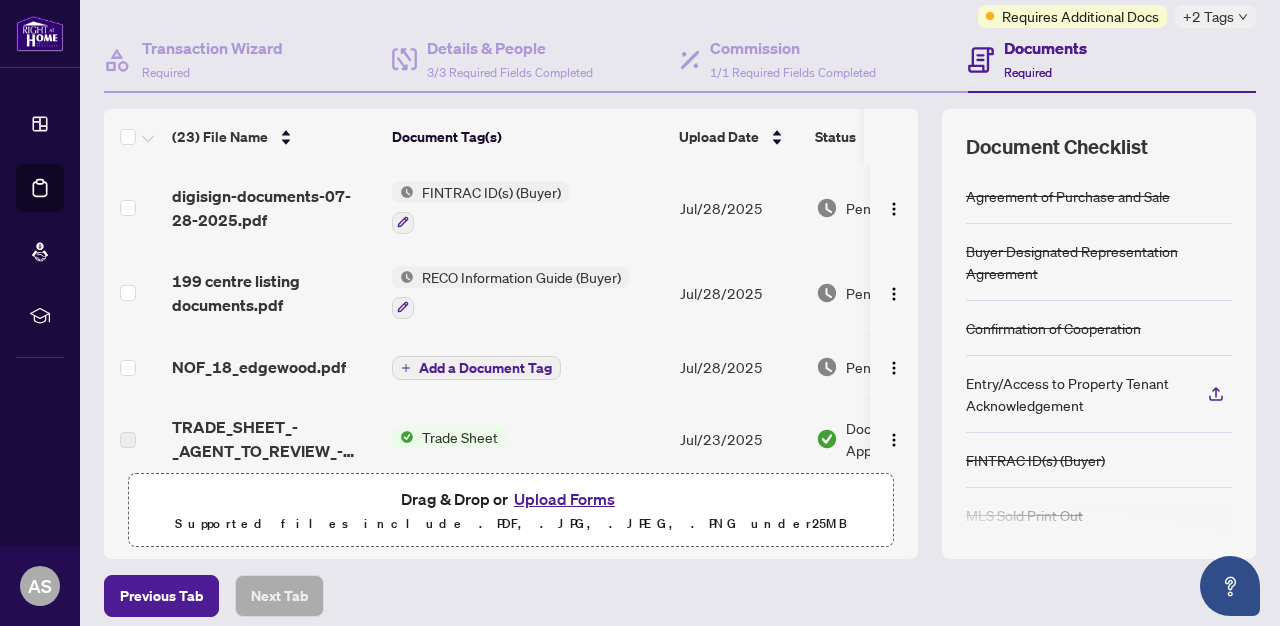 scroll, scrollTop: 169, scrollLeft: 0, axis: vertical 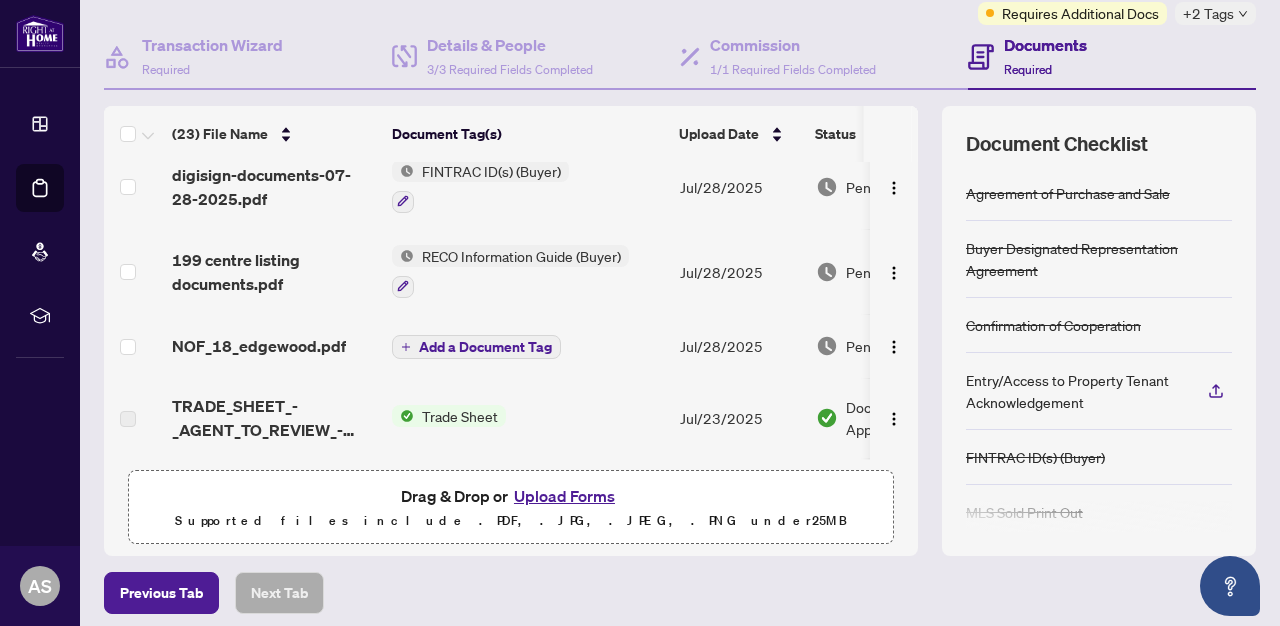 click on "FINTRAC ID(s) (Buyer)" at bounding box center (491, 171) 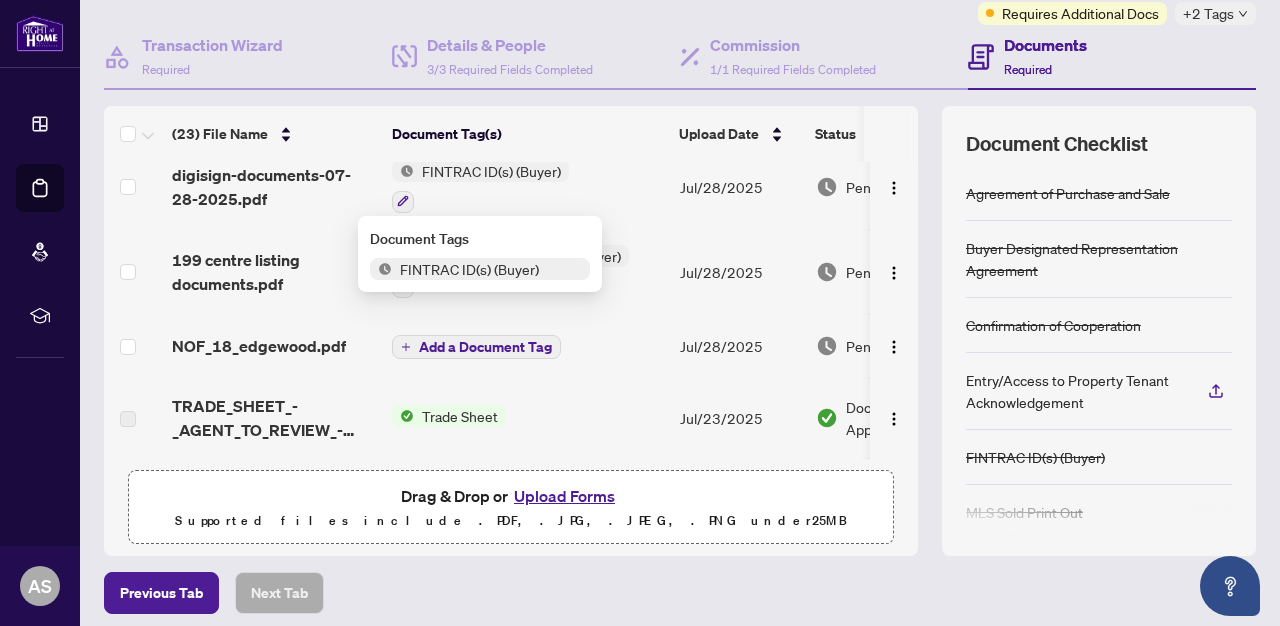 click on "FINTRAC ID(s) (Buyer)" at bounding box center [469, 269] 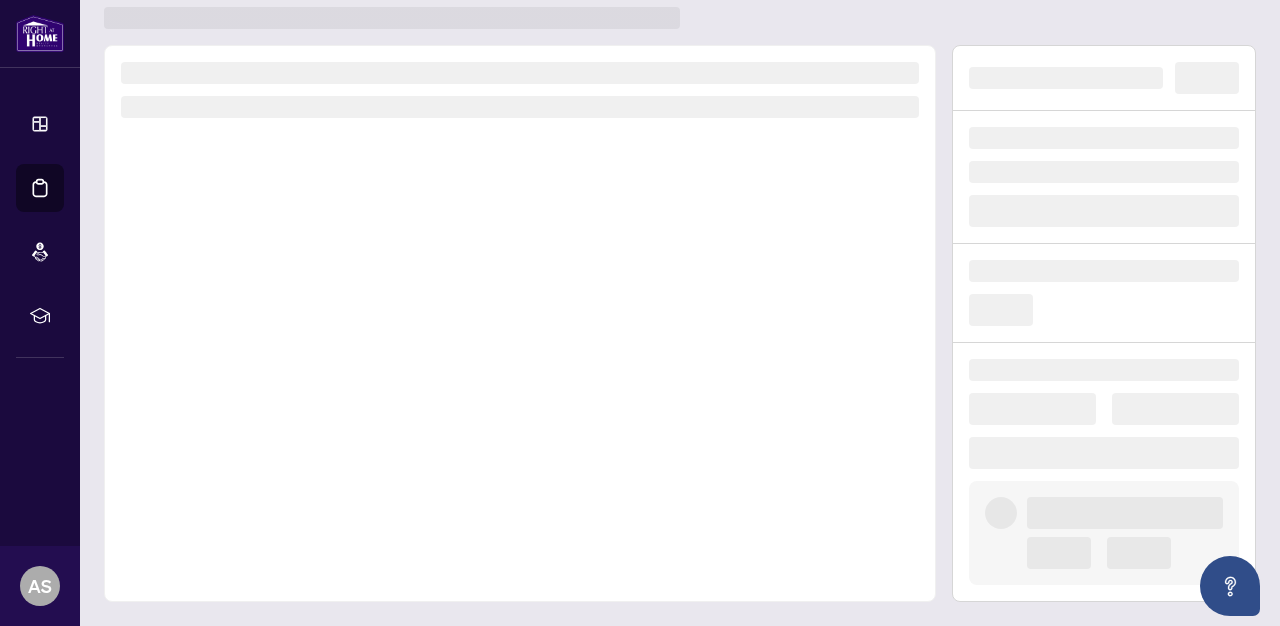 scroll, scrollTop: 0, scrollLeft: 0, axis: both 